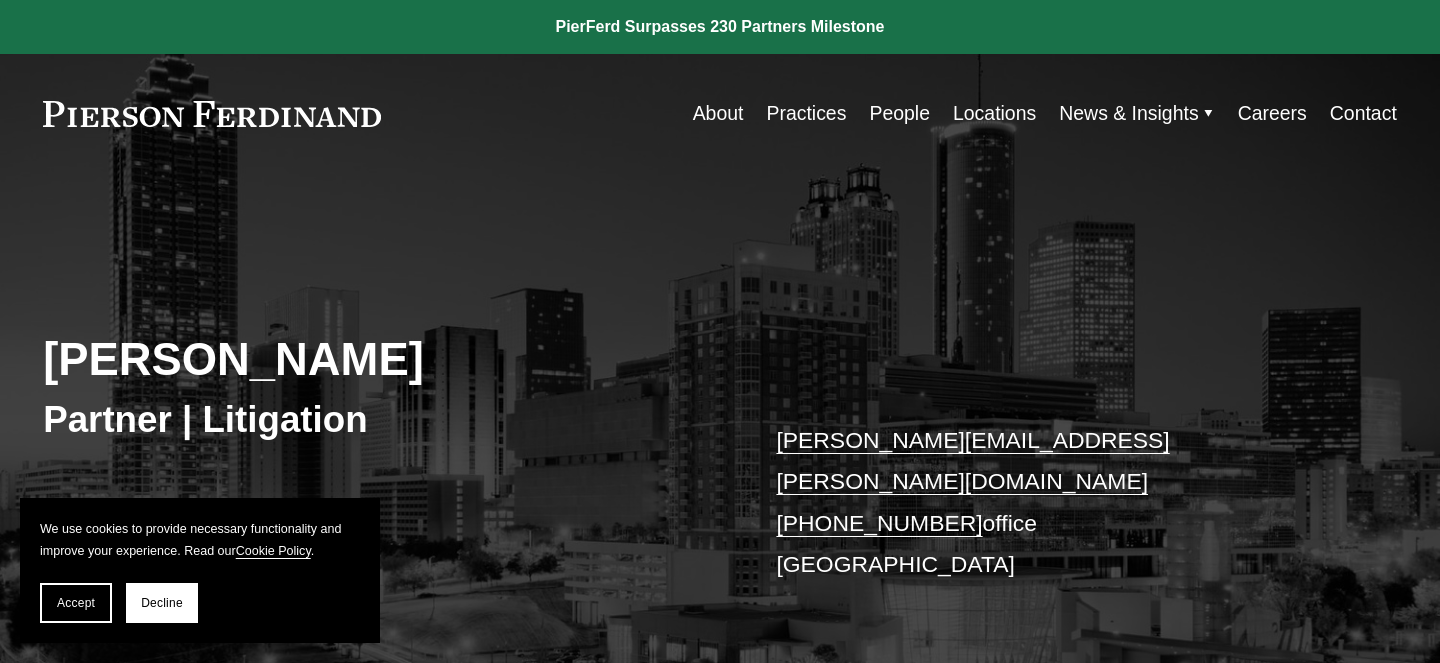 scroll, scrollTop: 0, scrollLeft: 0, axis: both 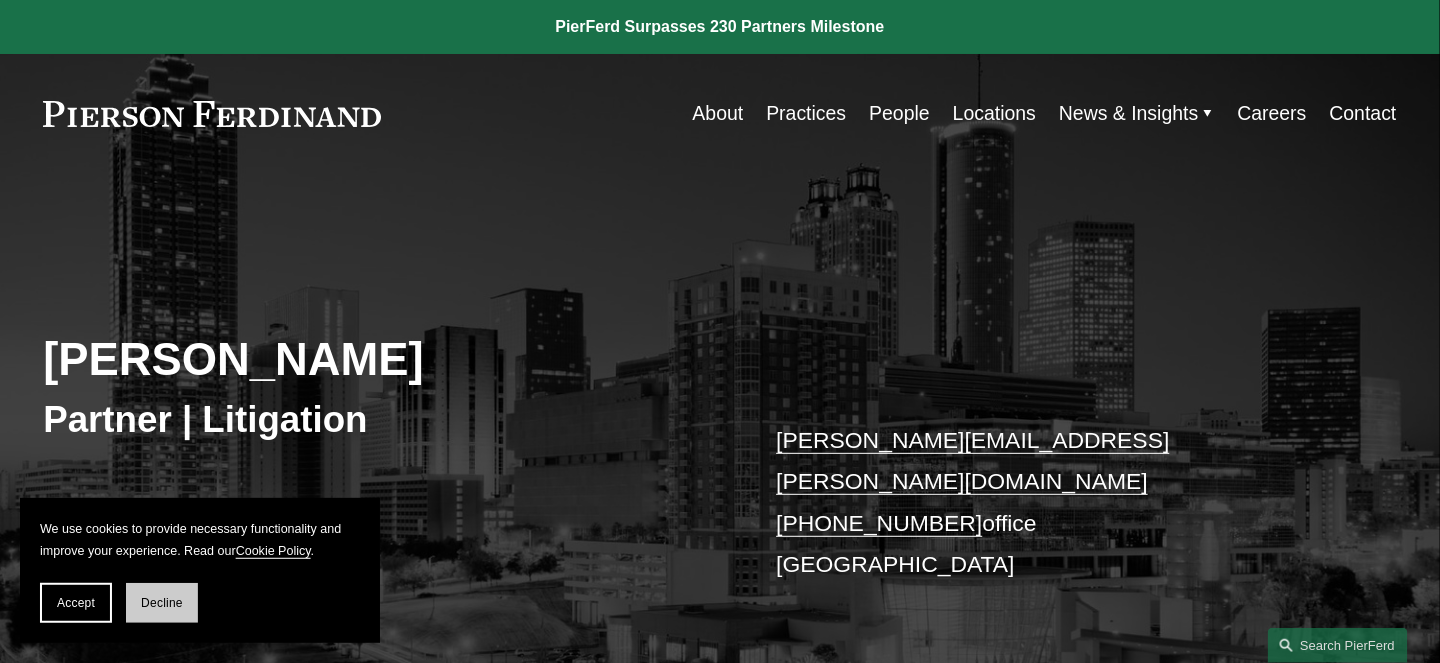 click on "Decline" at bounding box center [162, 603] 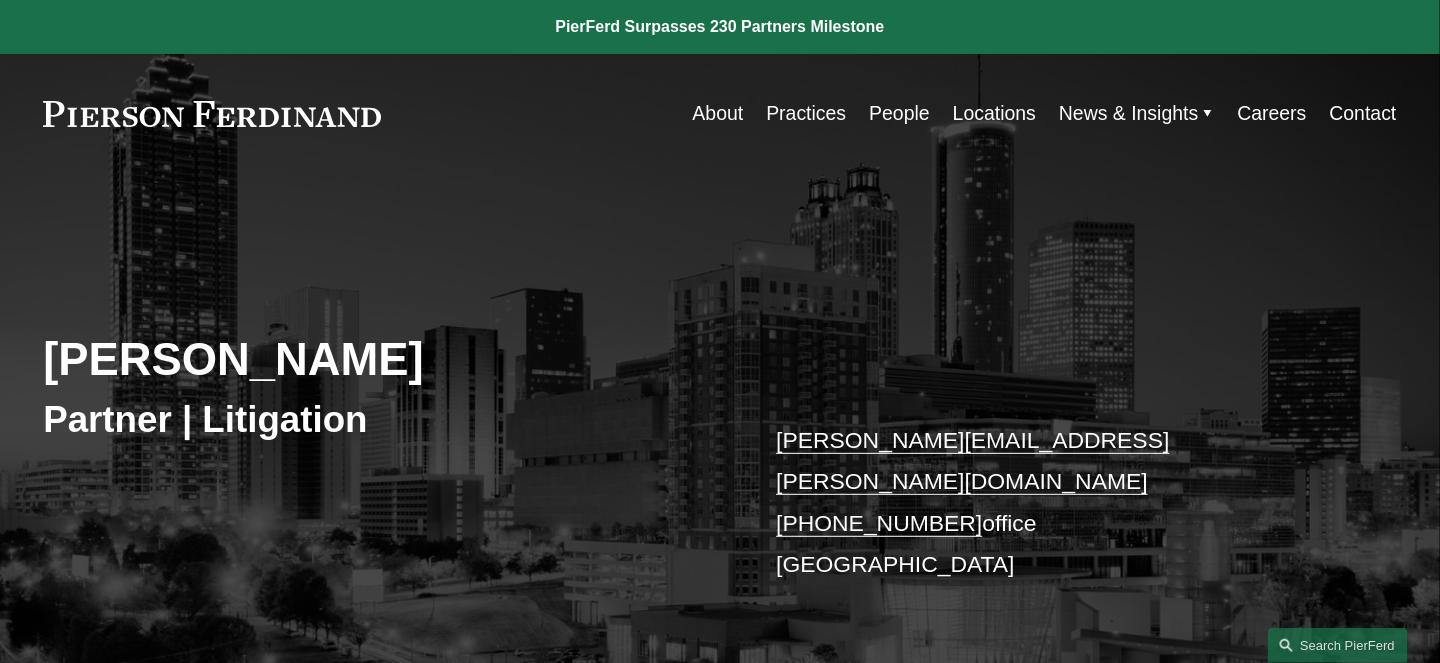 click on "About" at bounding box center [718, 113] 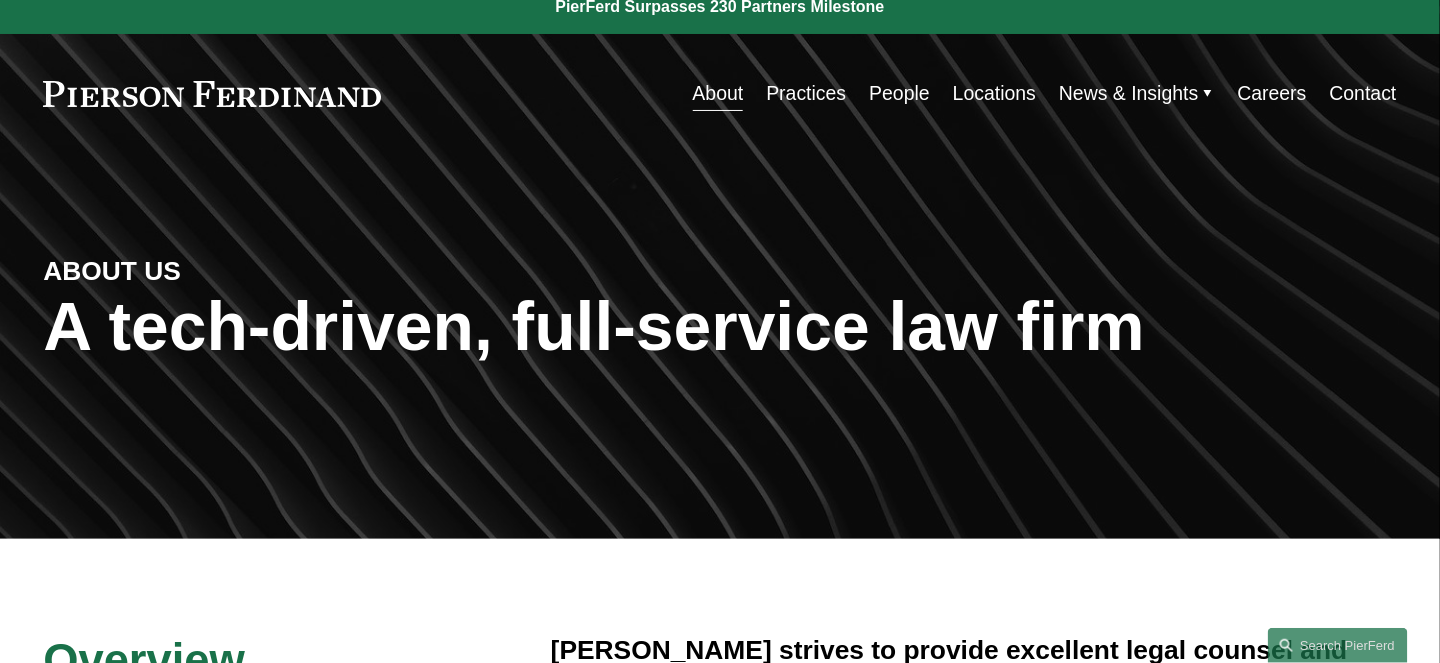 scroll, scrollTop: 0, scrollLeft: 0, axis: both 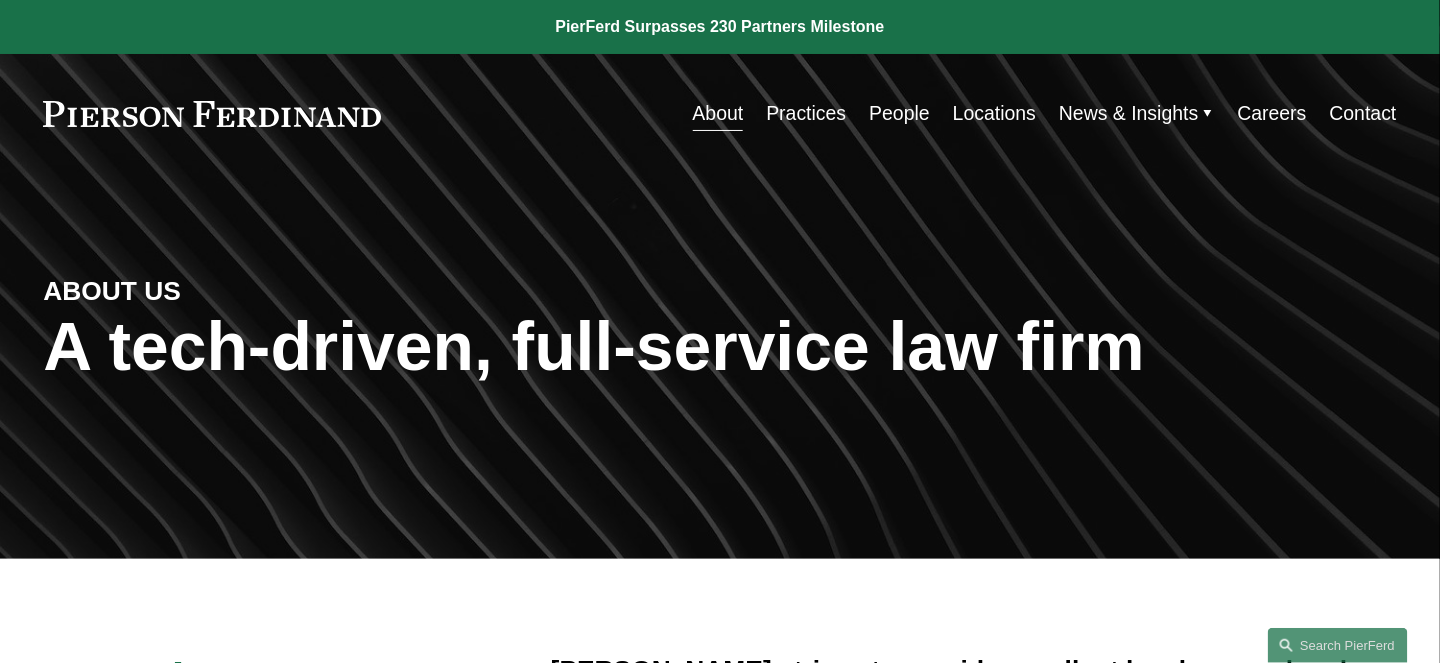 click on "Practices" at bounding box center [806, 113] 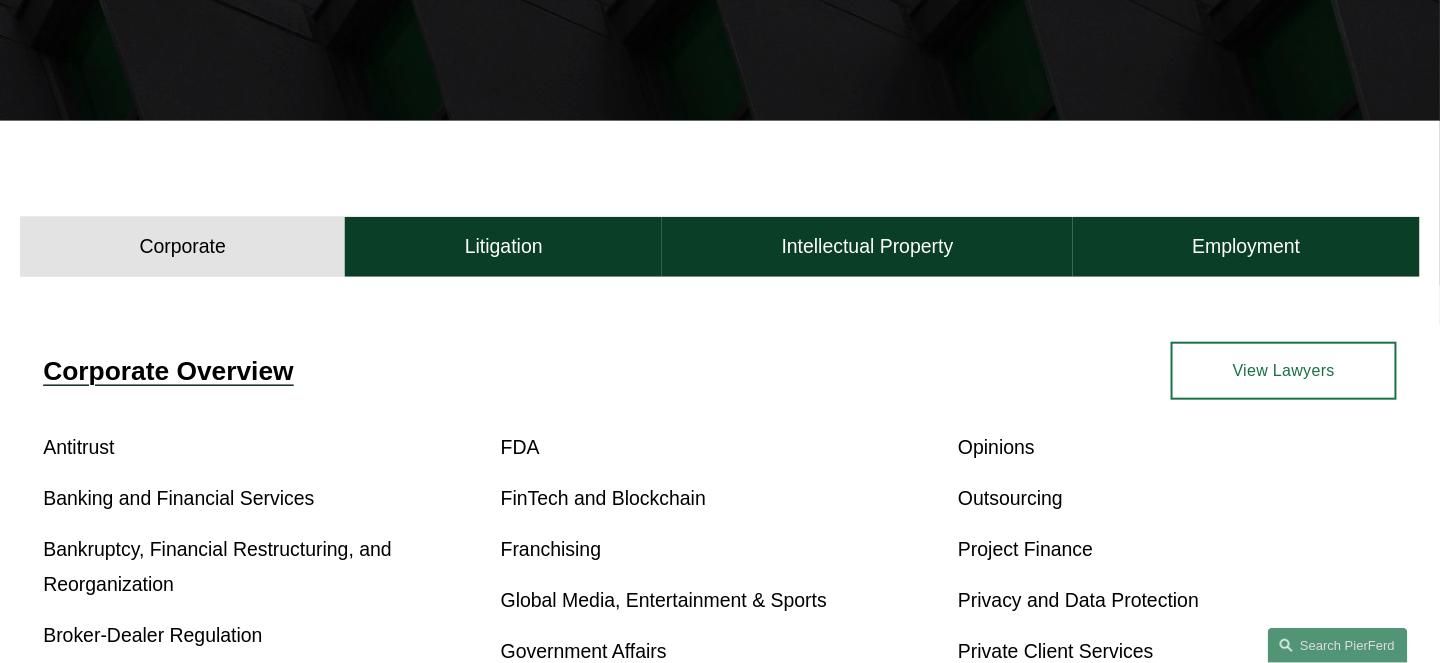 scroll, scrollTop: 450, scrollLeft: 0, axis: vertical 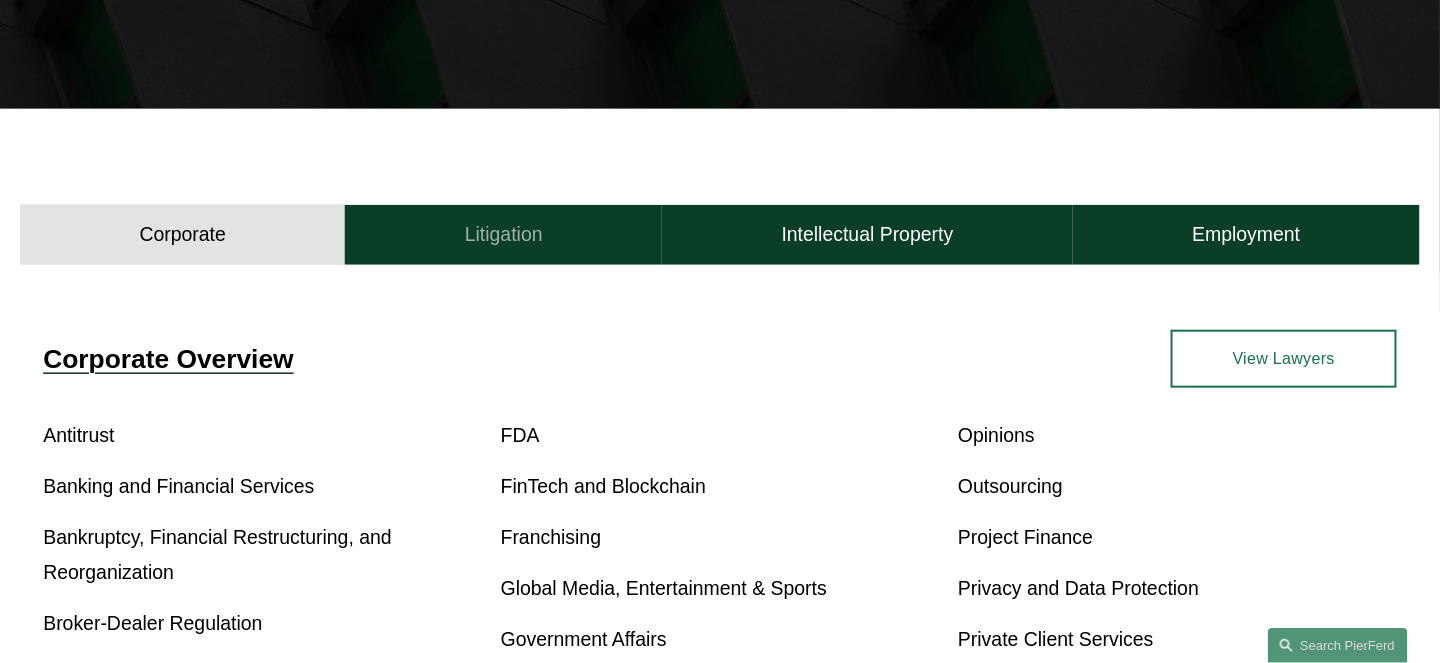 click on "Litigation" at bounding box center (504, 234) 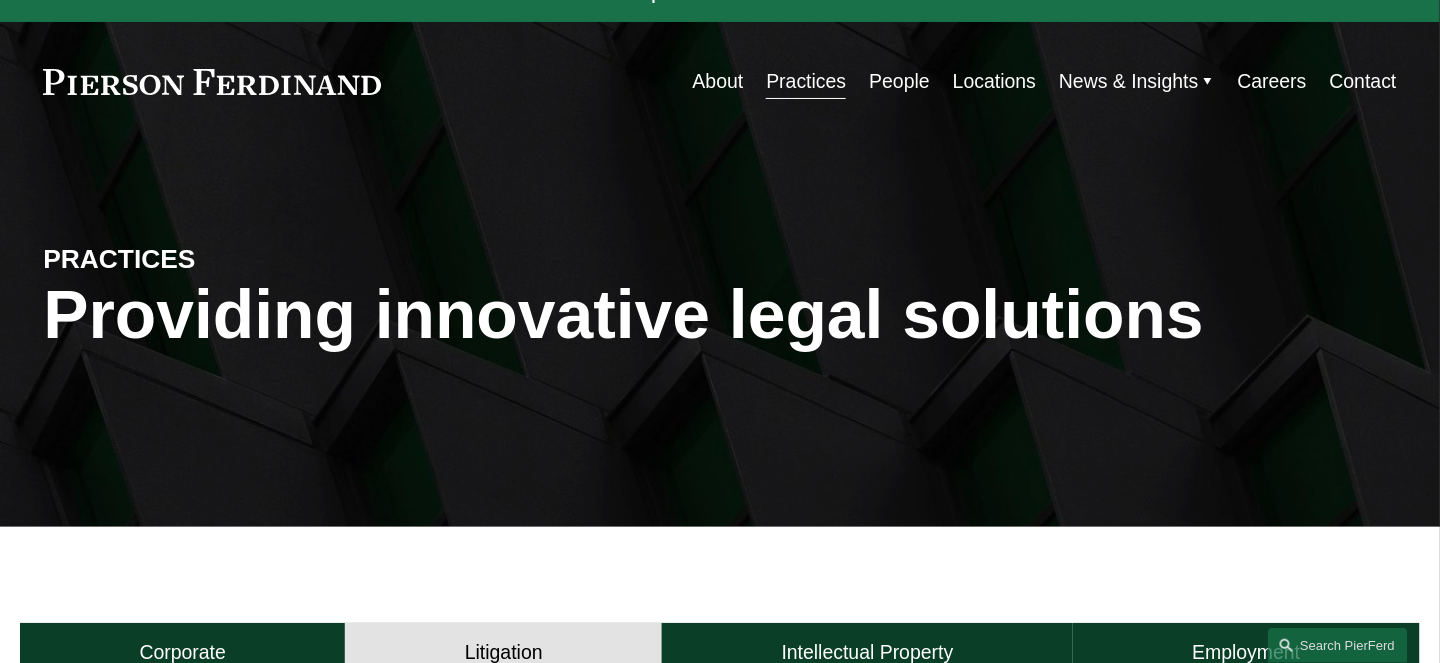 scroll, scrollTop: 0, scrollLeft: 0, axis: both 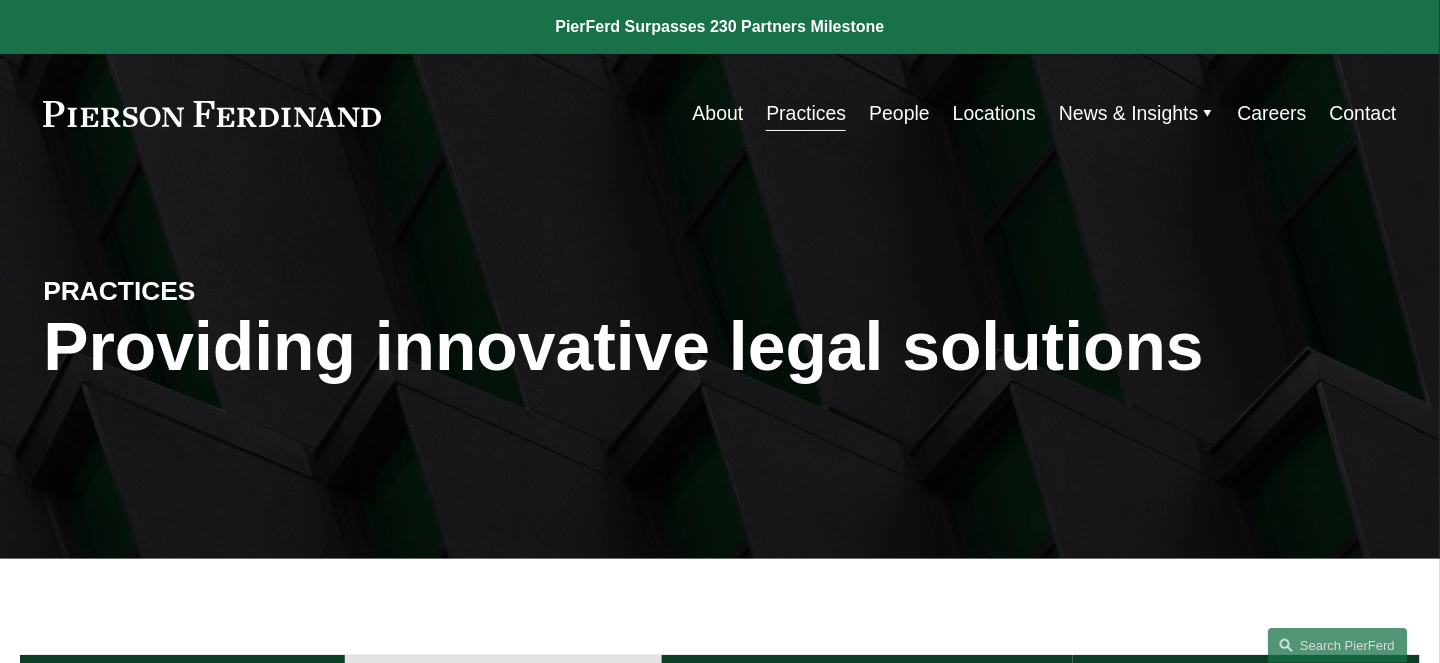 click on "People" at bounding box center [899, 113] 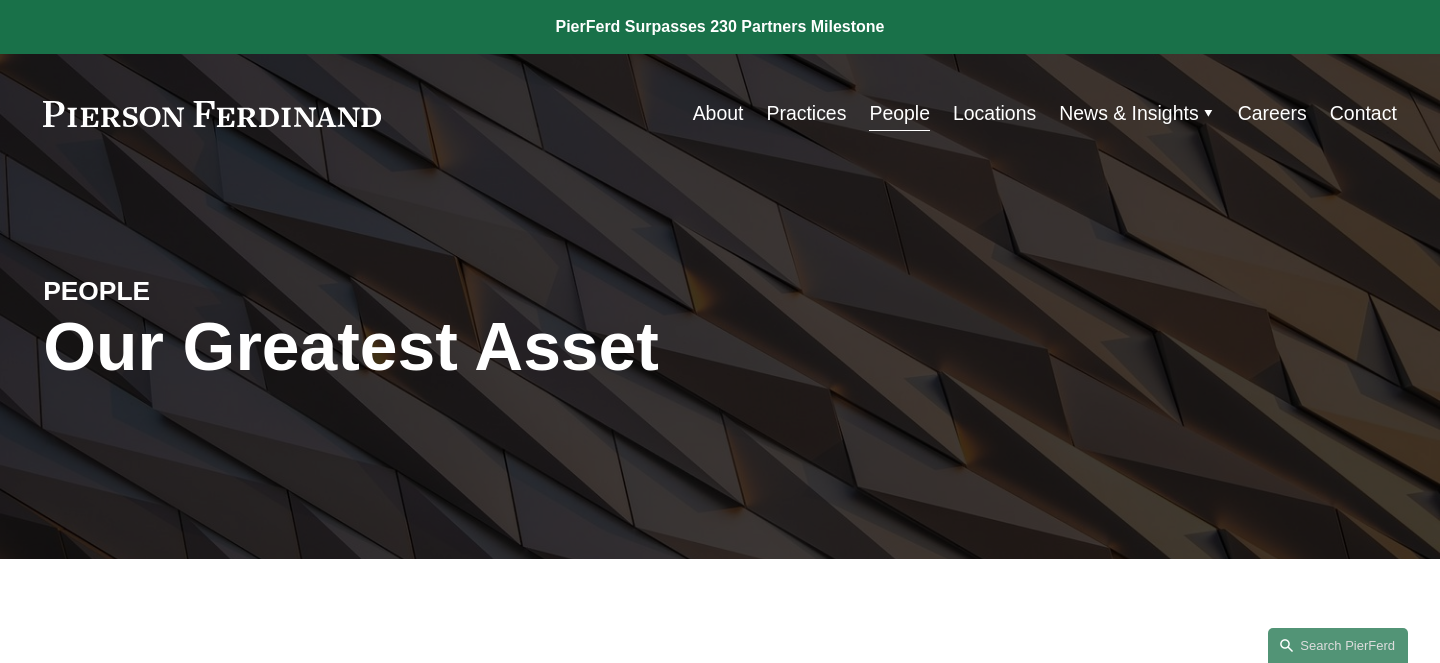 scroll, scrollTop: 0, scrollLeft: 0, axis: both 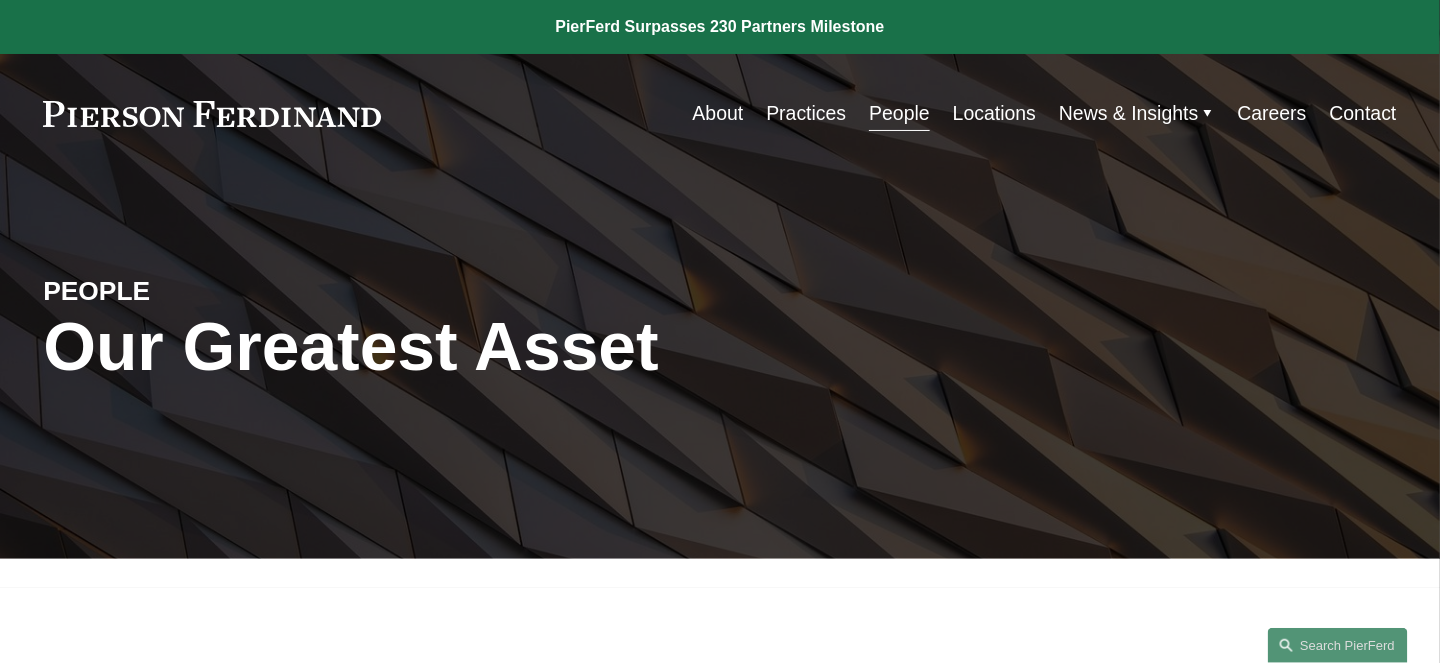 click on "Locations" at bounding box center [994, 113] 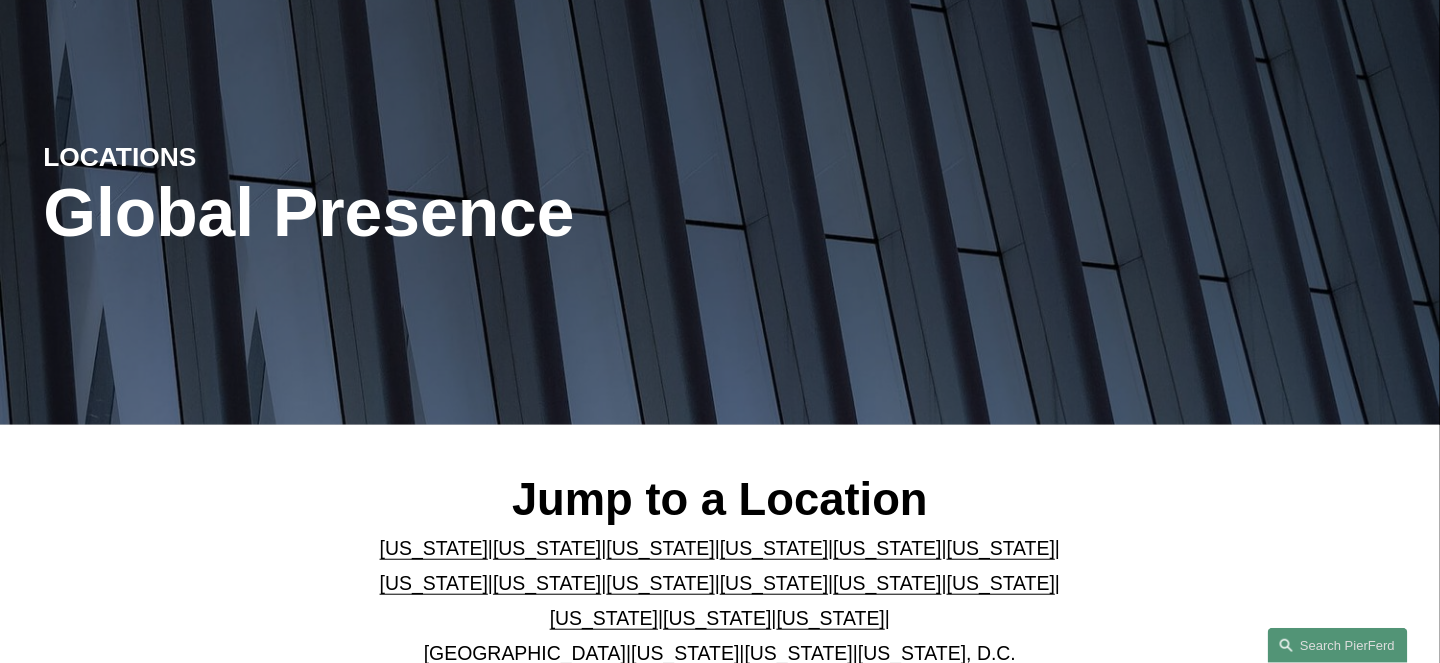 scroll, scrollTop: 225, scrollLeft: 0, axis: vertical 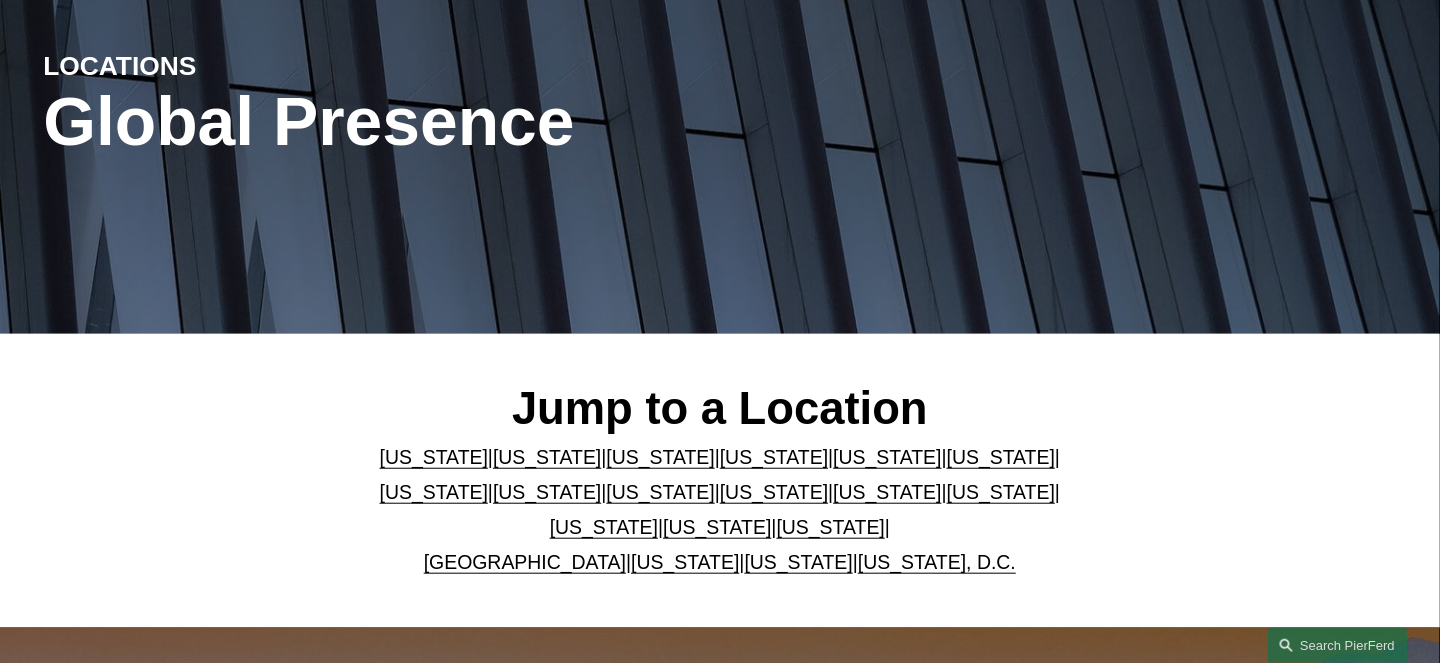click on "[US_STATE]" at bounding box center (1001, 457) 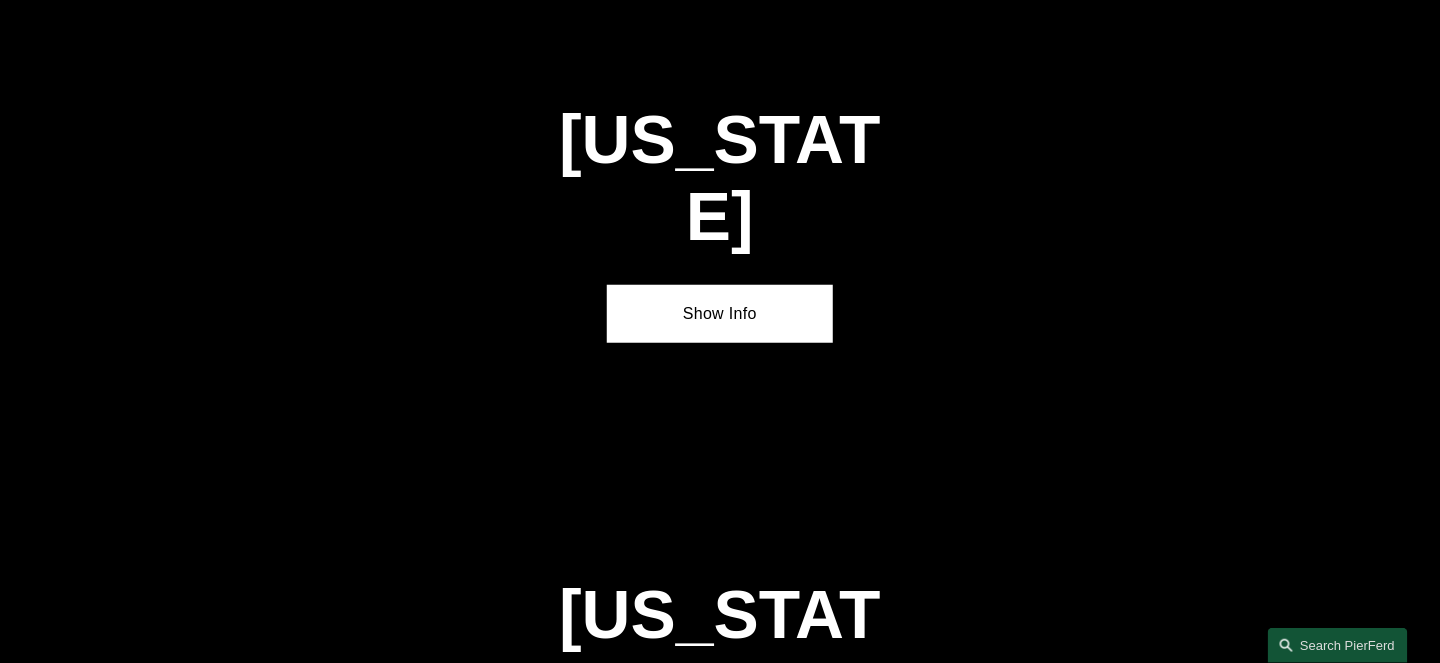 scroll, scrollTop: 2917, scrollLeft: 0, axis: vertical 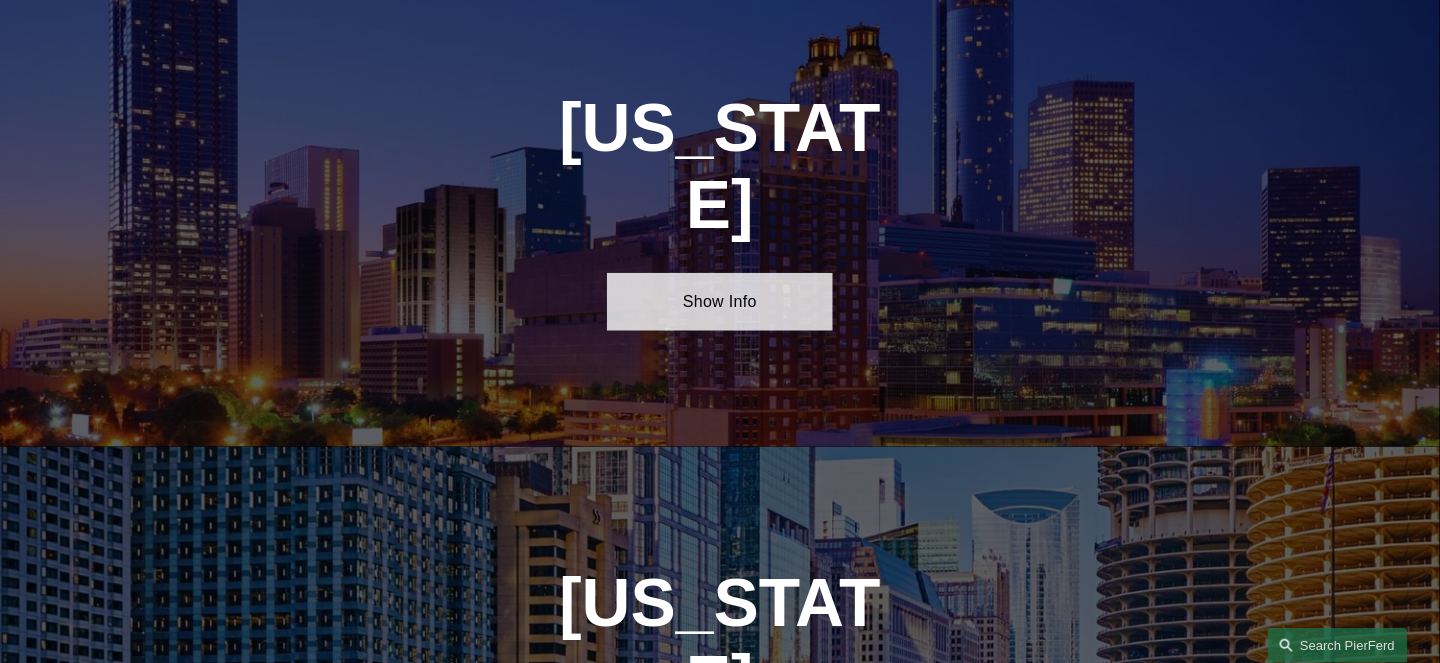 click on "Show Info" at bounding box center [720, 302] 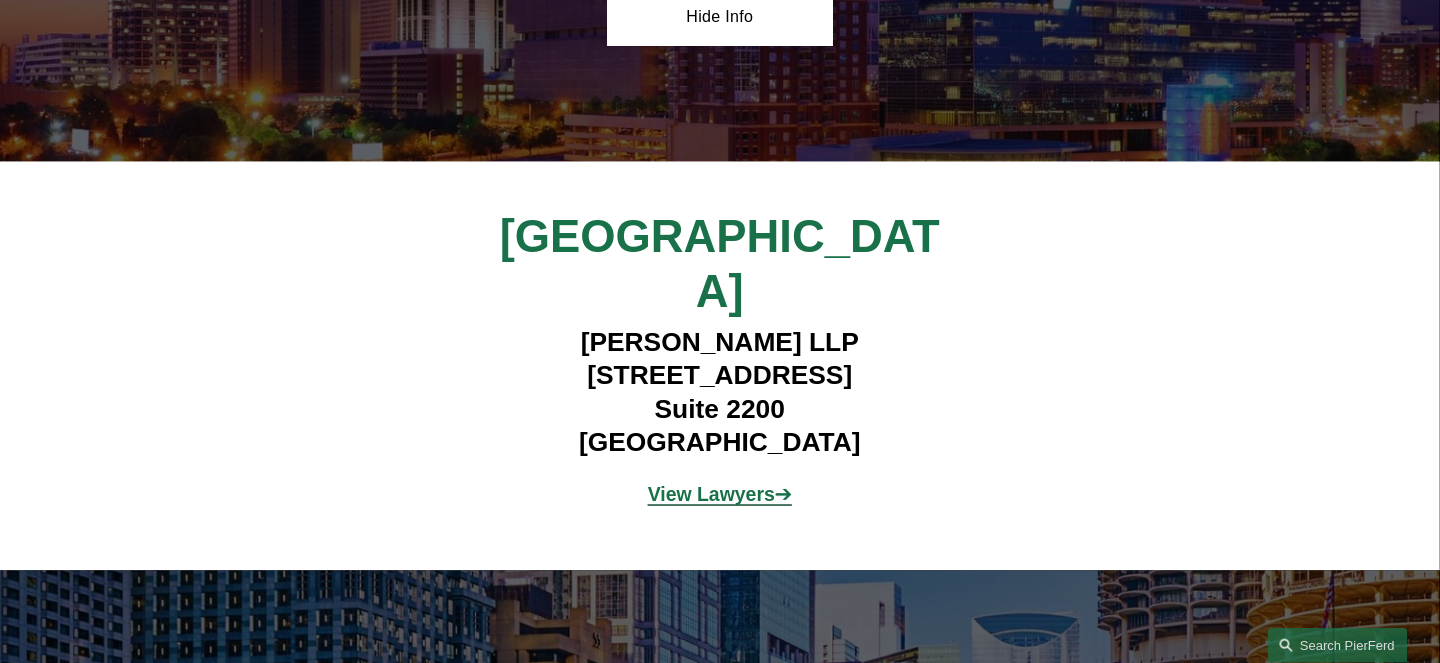 scroll, scrollTop: 3217, scrollLeft: 0, axis: vertical 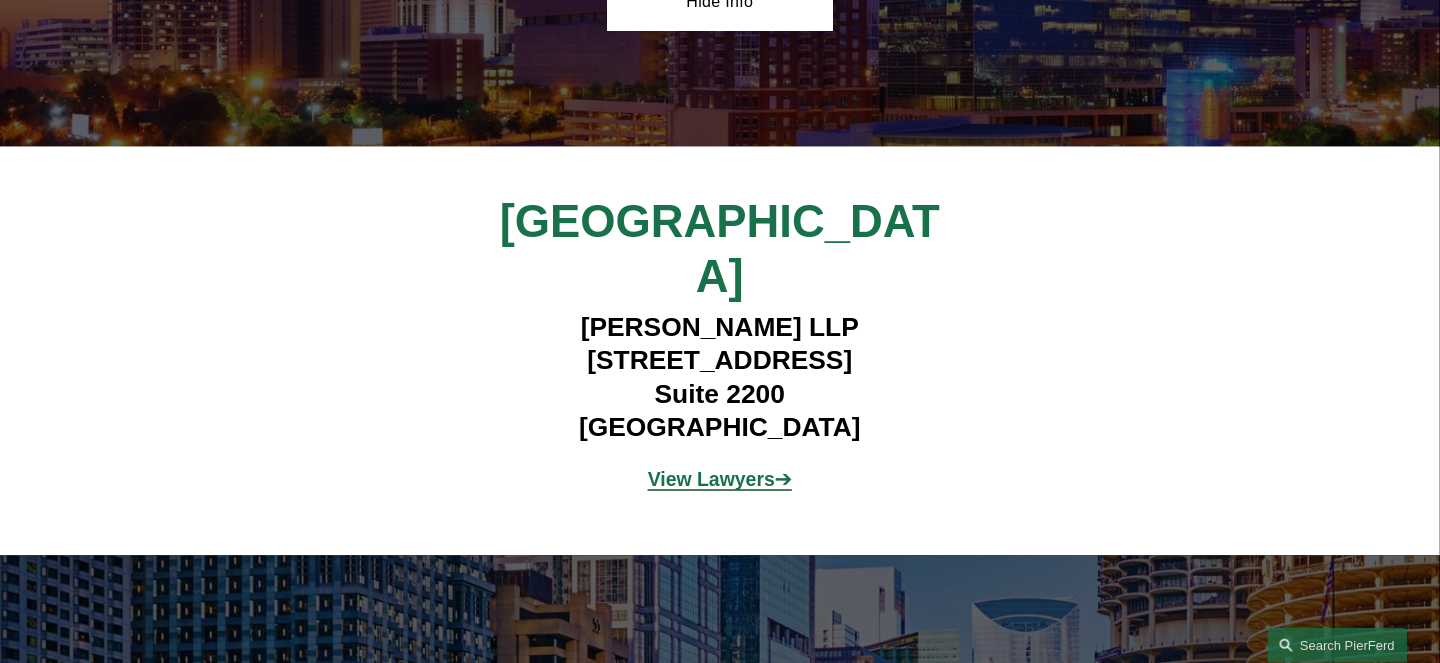 click on "View Lawyers" at bounding box center [711, 479] 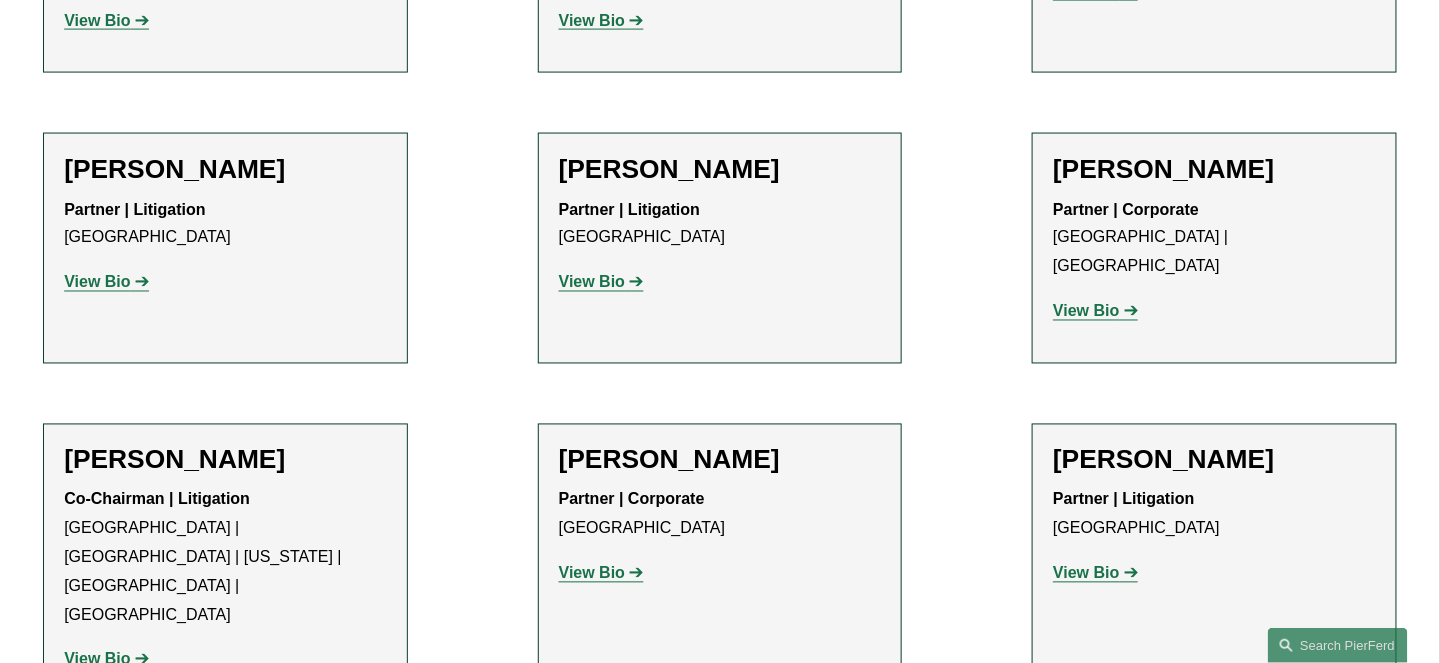 scroll, scrollTop: 1025, scrollLeft: 0, axis: vertical 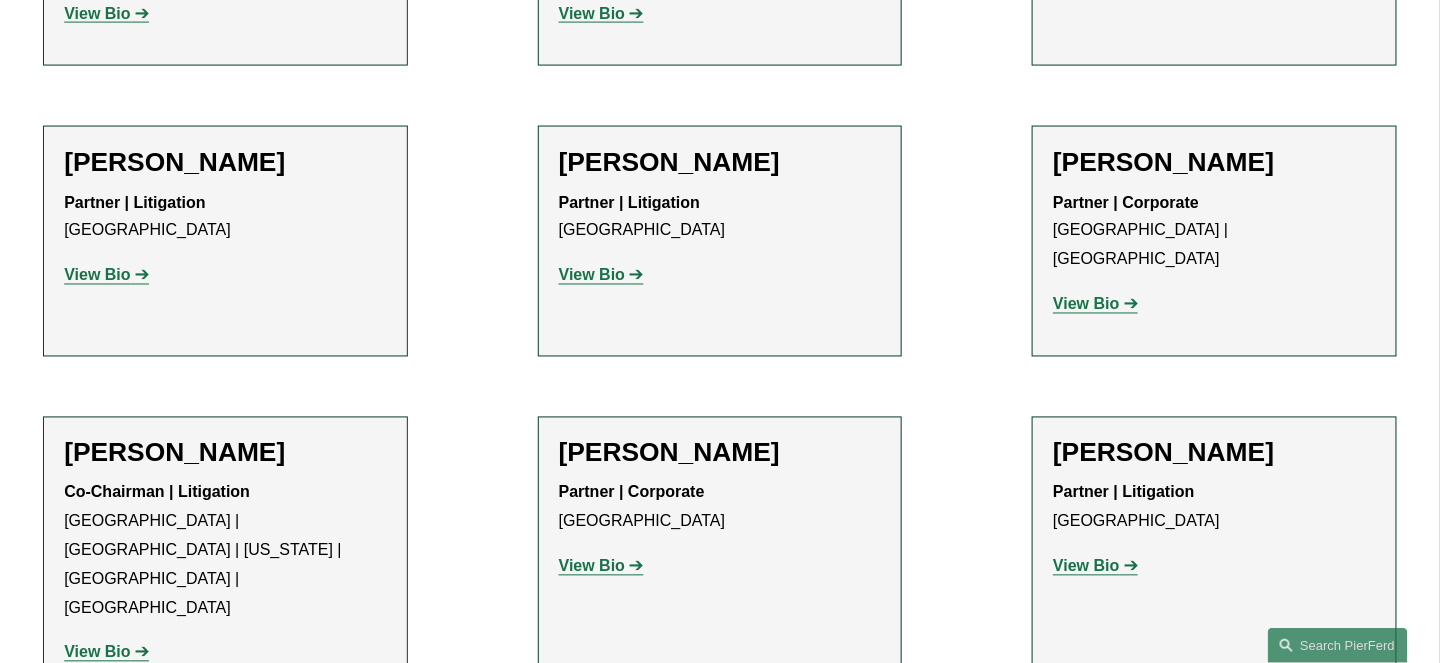 click on "View Bio" 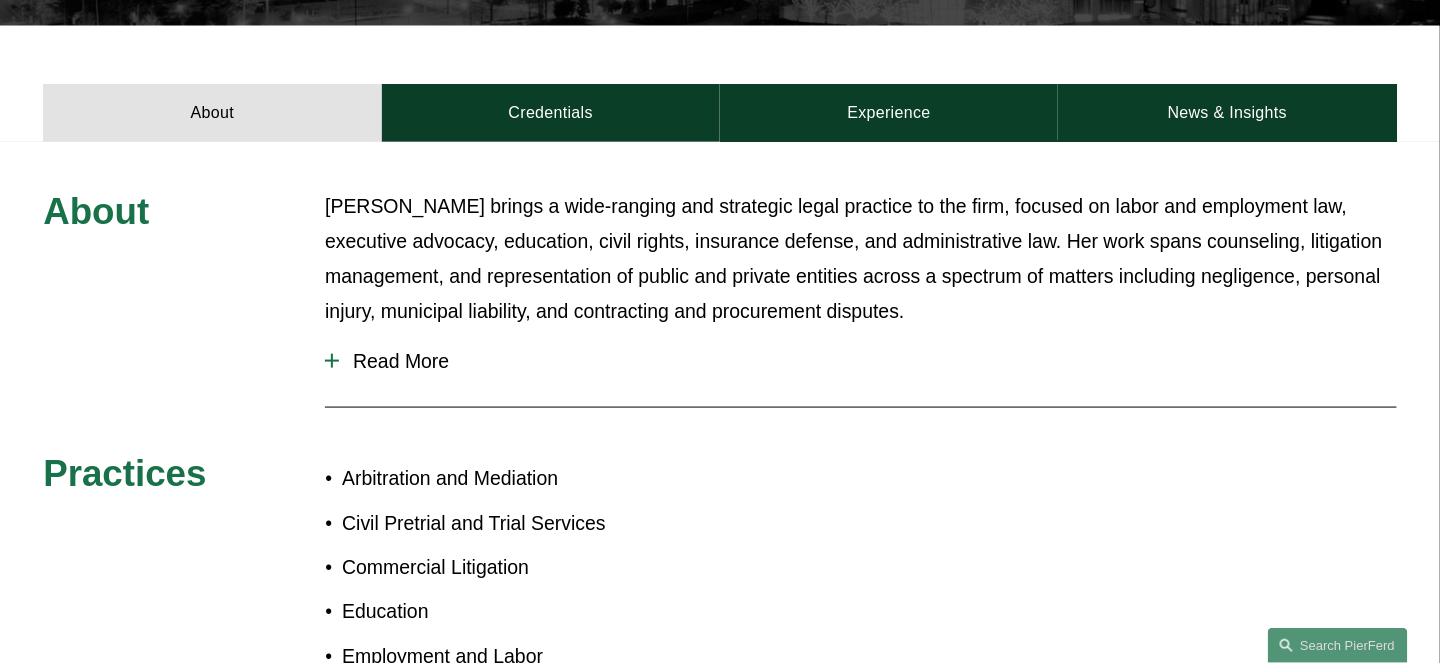scroll, scrollTop: 600, scrollLeft: 0, axis: vertical 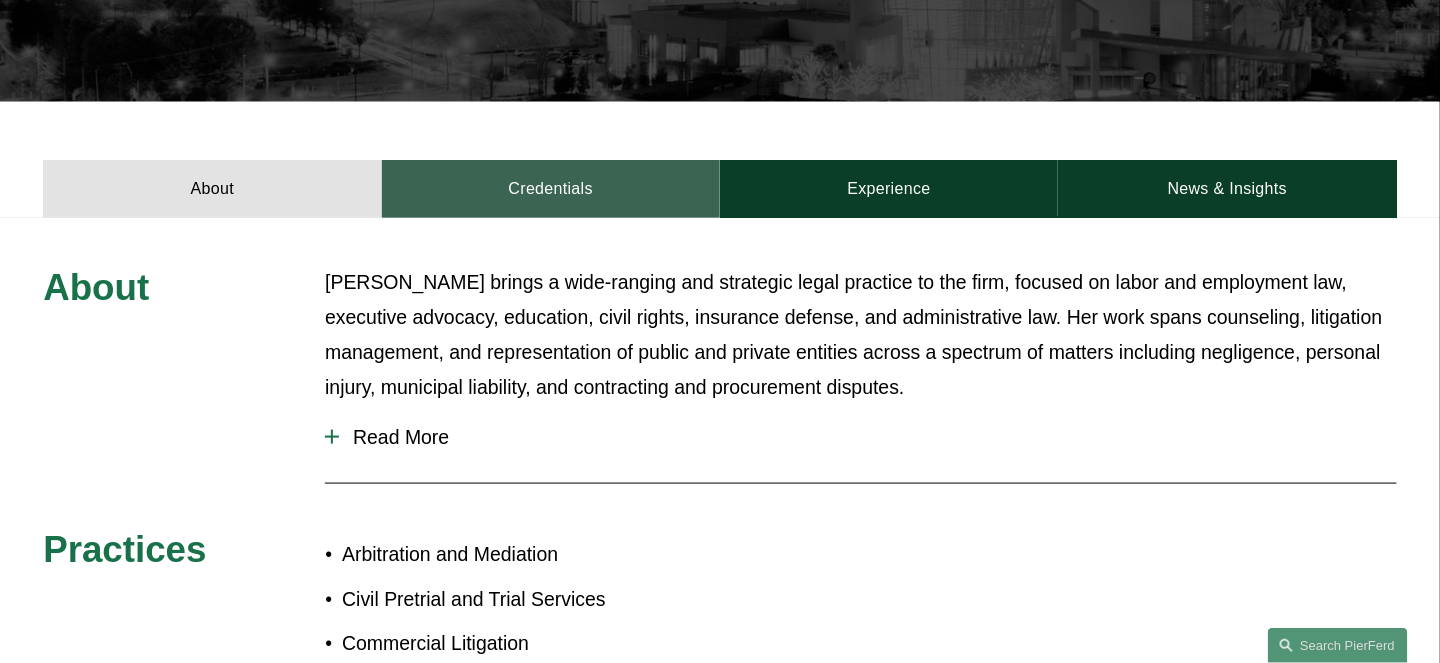 click on "Credentials" at bounding box center [551, 189] 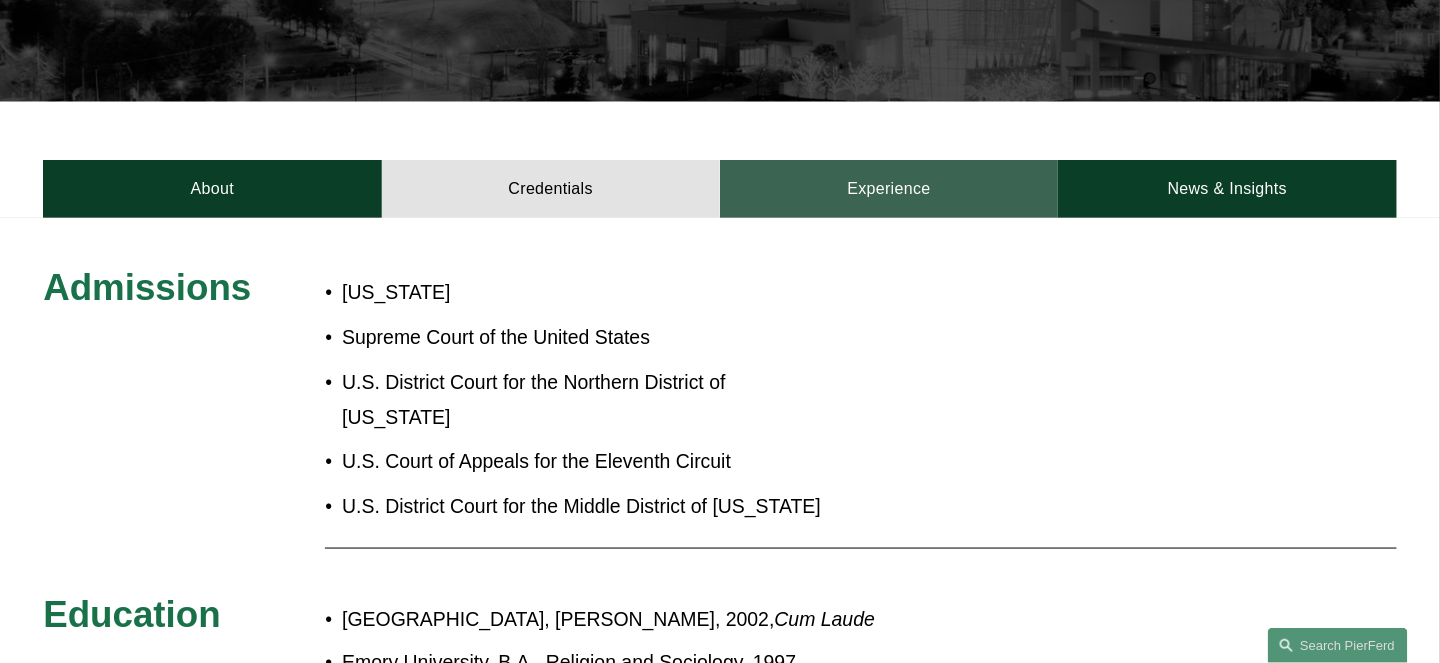 click on "Experience" at bounding box center [889, 189] 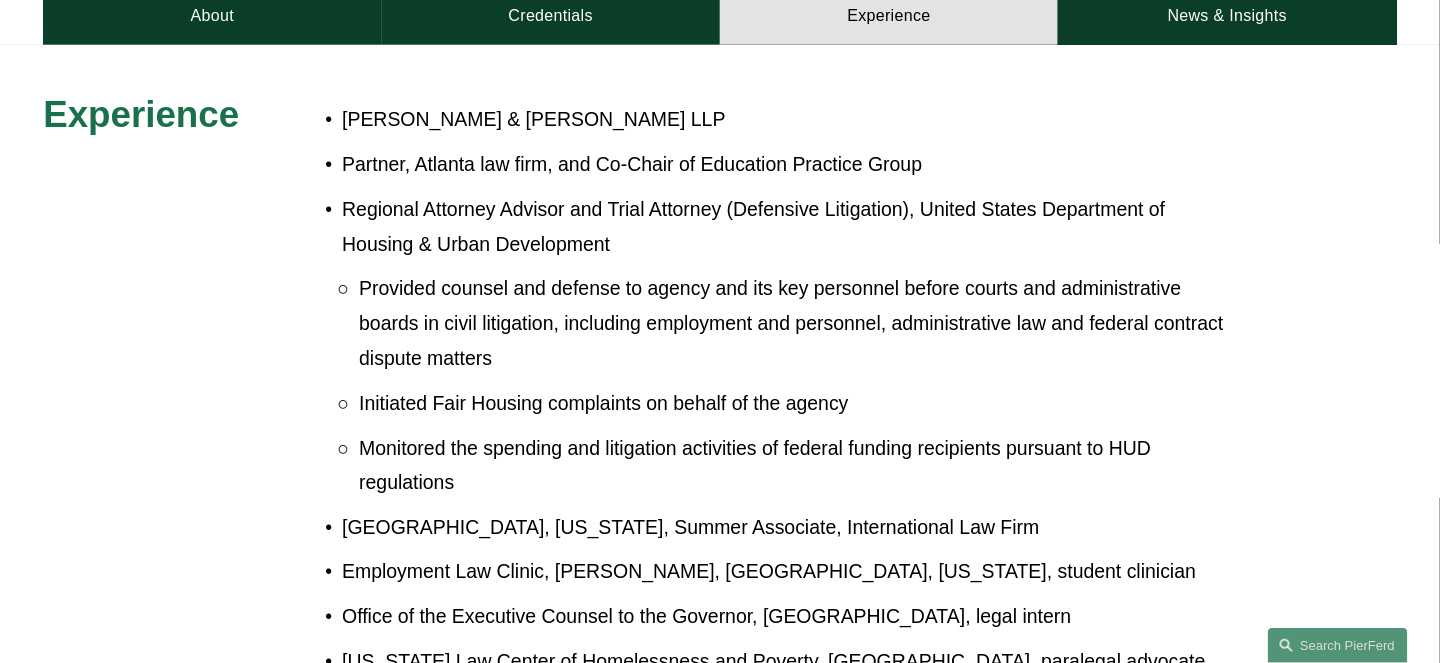 scroll, scrollTop: 574, scrollLeft: 0, axis: vertical 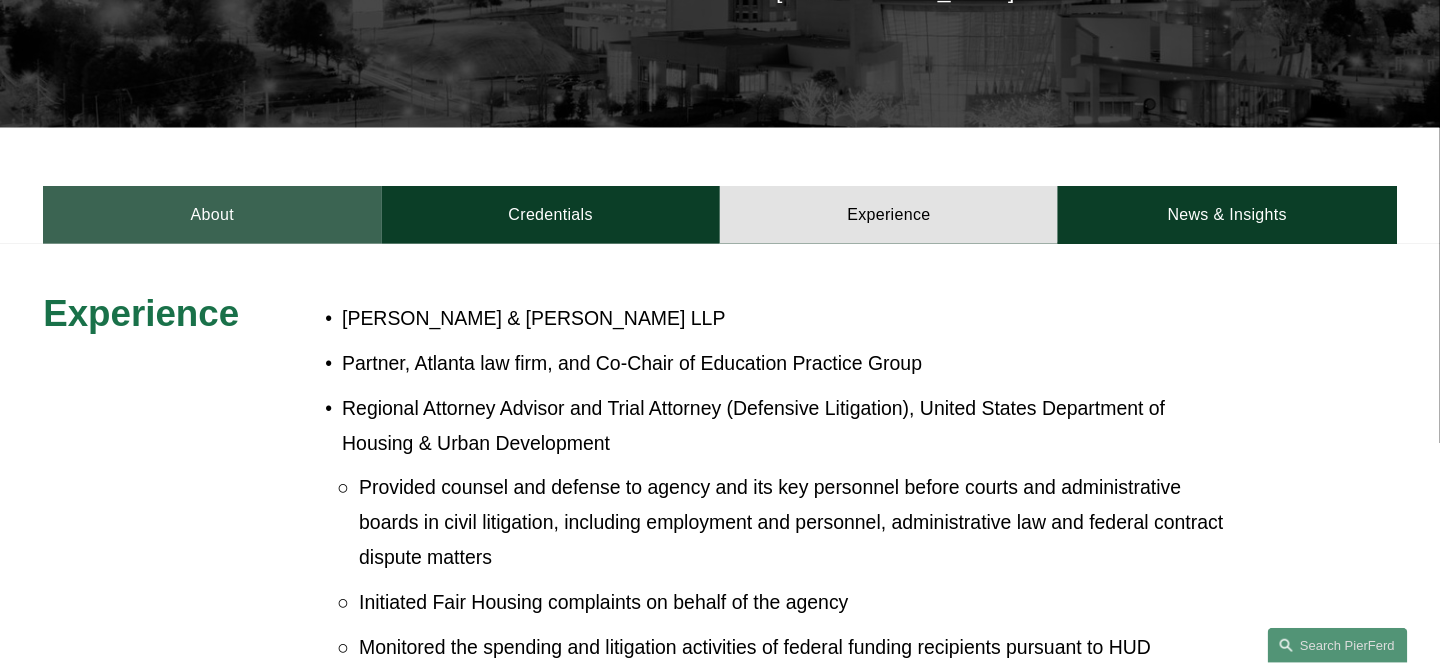 click on "About" at bounding box center [212, 215] 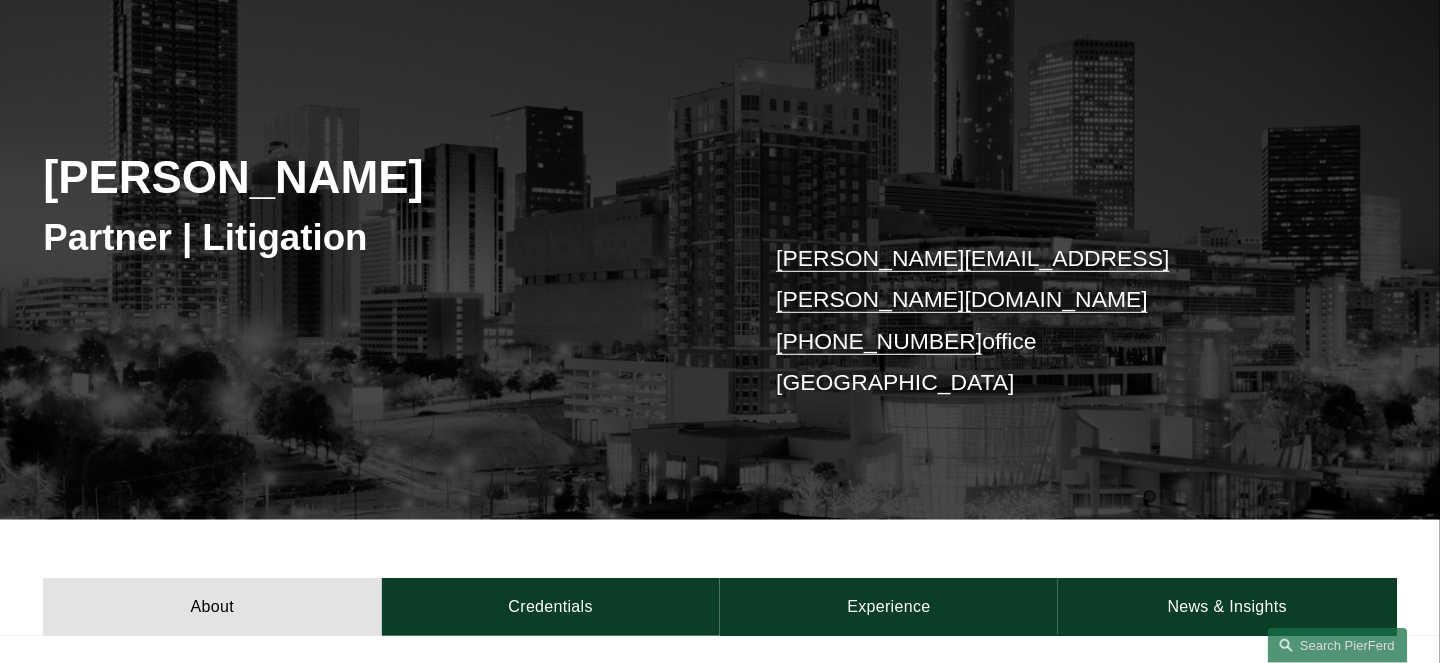 scroll, scrollTop: 174, scrollLeft: 0, axis: vertical 